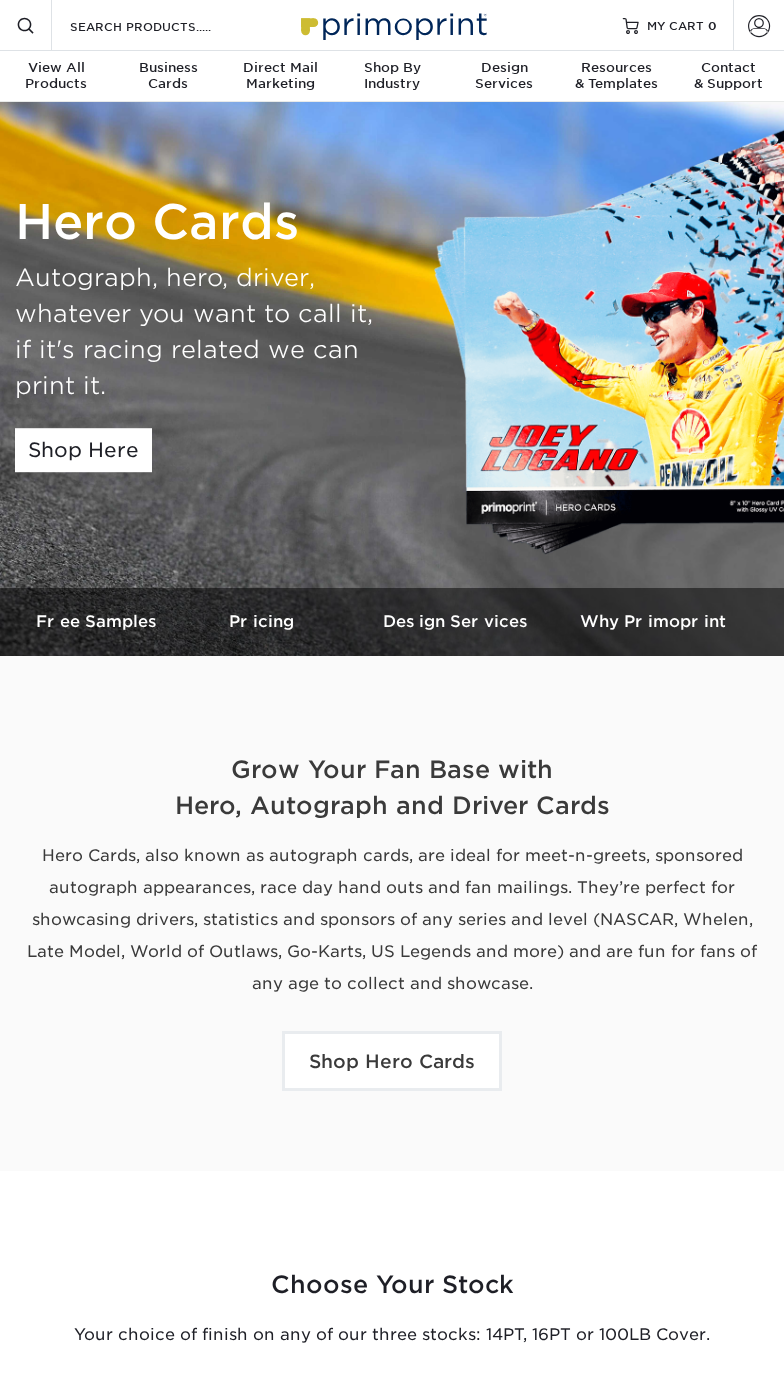scroll, scrollTop: 0, scrollLeft: 0, axis: both 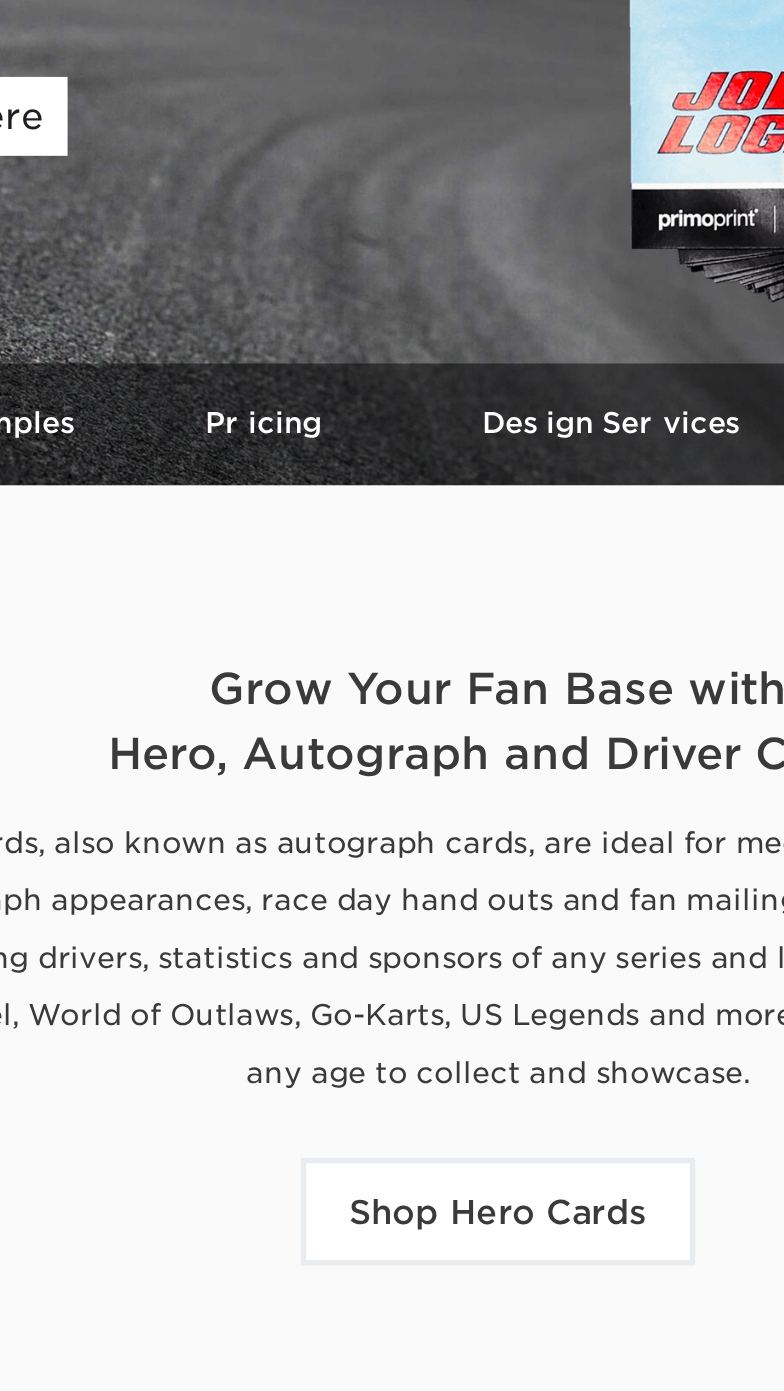 click on "Hero Cards, also known as autograph cards, are ideal for meet-n-greets, sponsored autograph appearances, race day hand outs and fan mailings. They’re perfect for showcasing drivers, statistics and sponsors of any series and level (NASCAR, Whelen, Late Model, World of Outlaws, Go-Karts, US Legends and more) and are fun for fans of any age to collect and showcase." at bounding box center (392, 920) 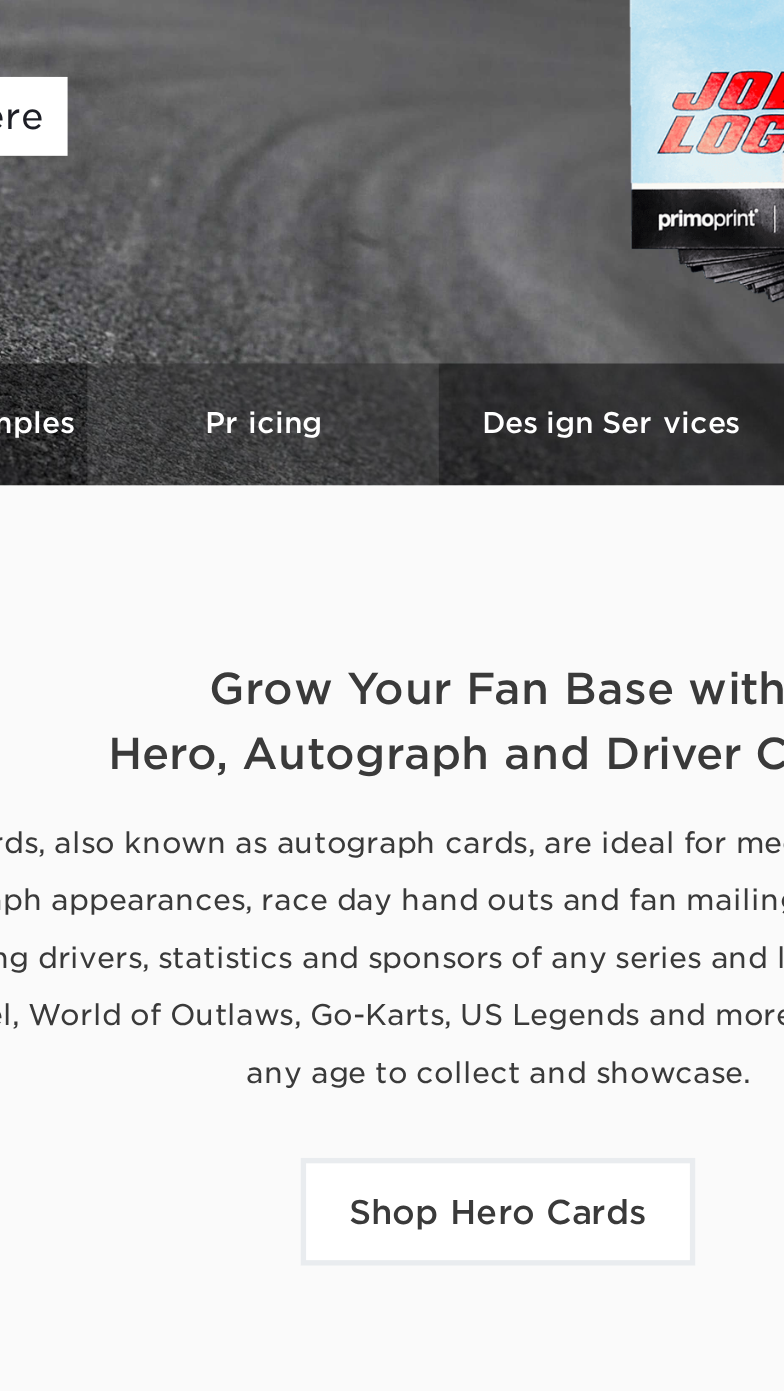 click on "Pricing" at bounding box center [261, 621] 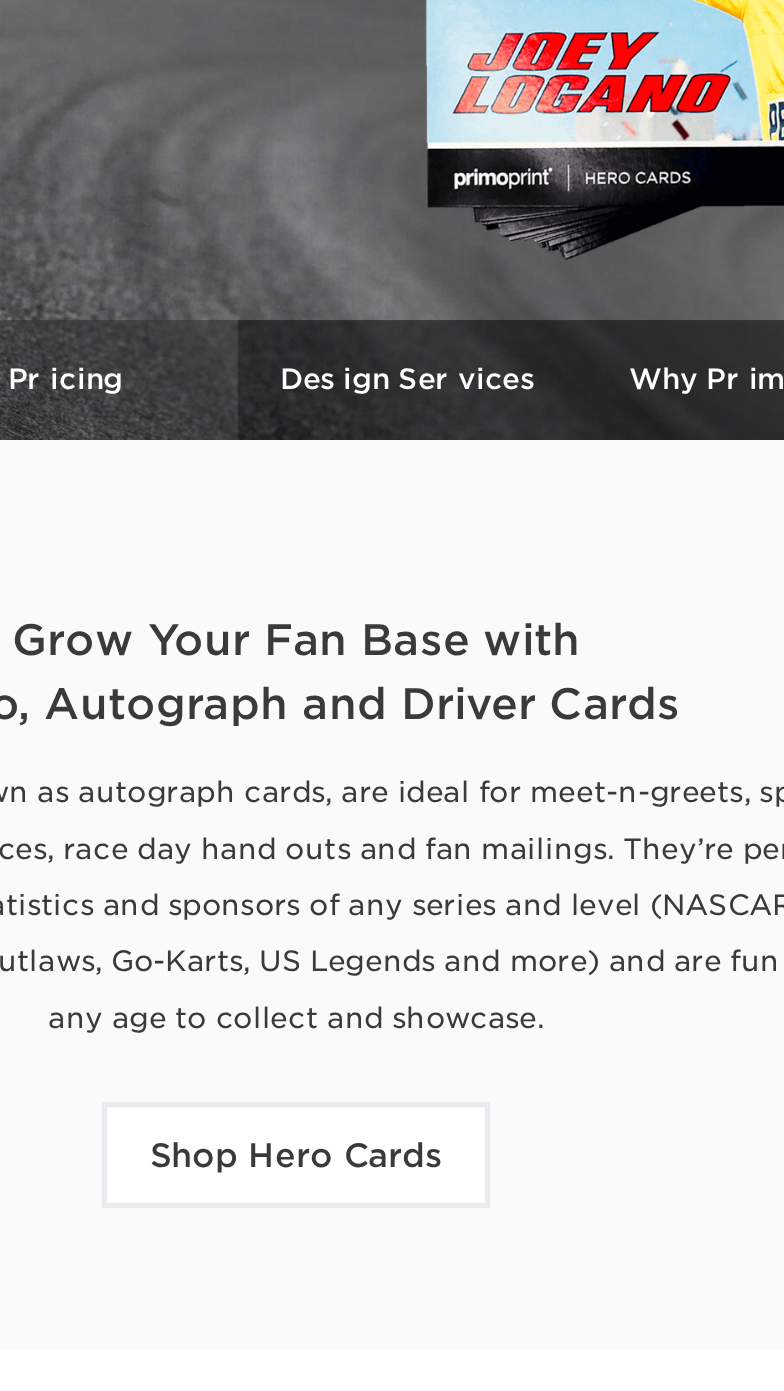 click on "Pricing" at bounding box center [261, 621] 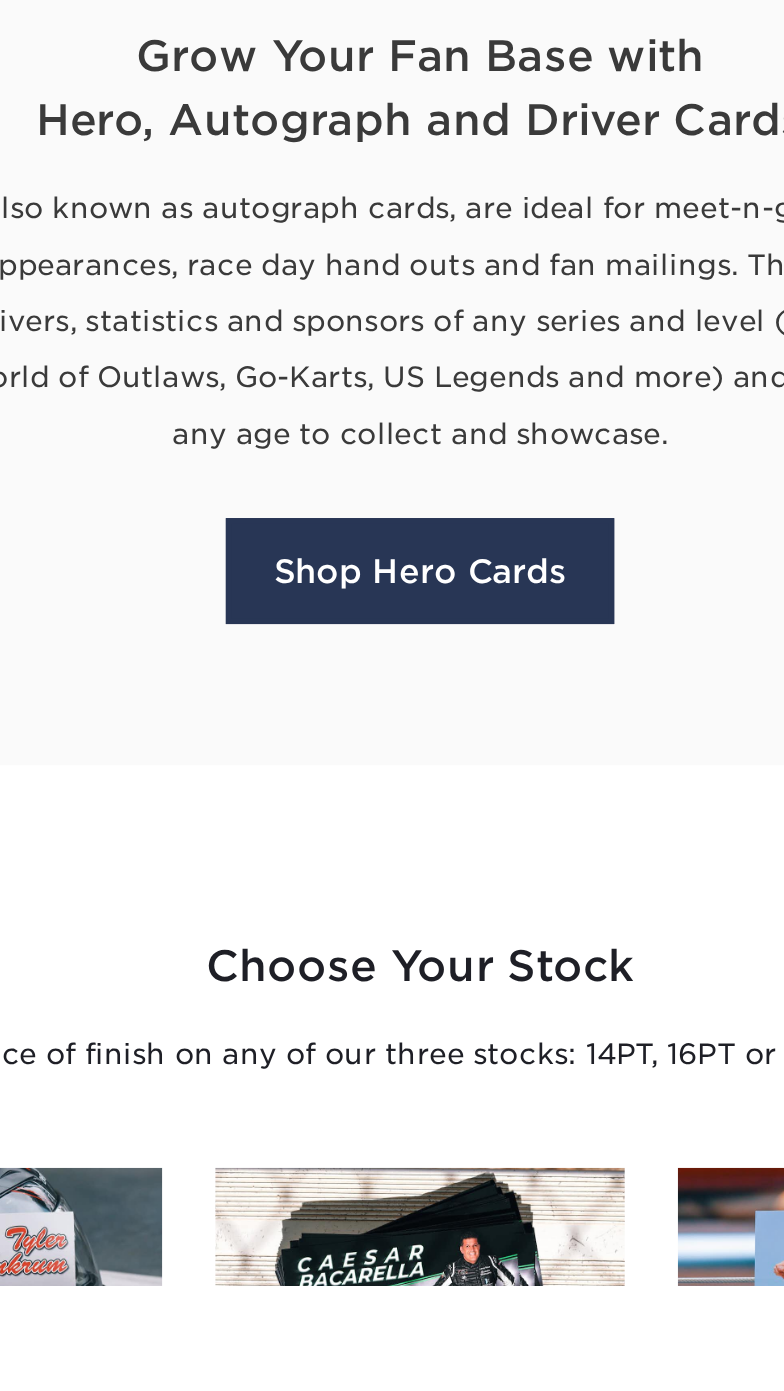 click on "Shop Hero Cards" at bounding box center (392, 986) 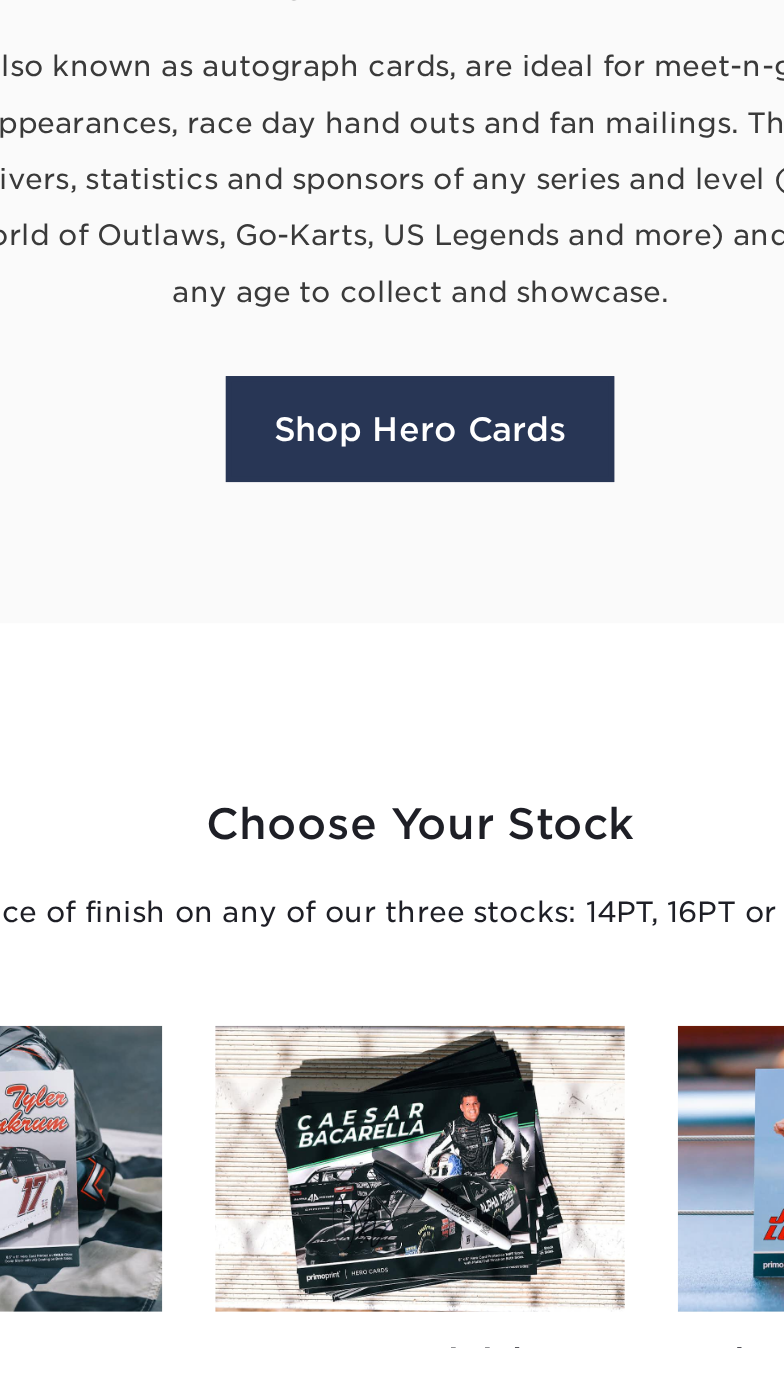 scroll, scrollTop: 271, scrollLeft: 0, axis: vertical 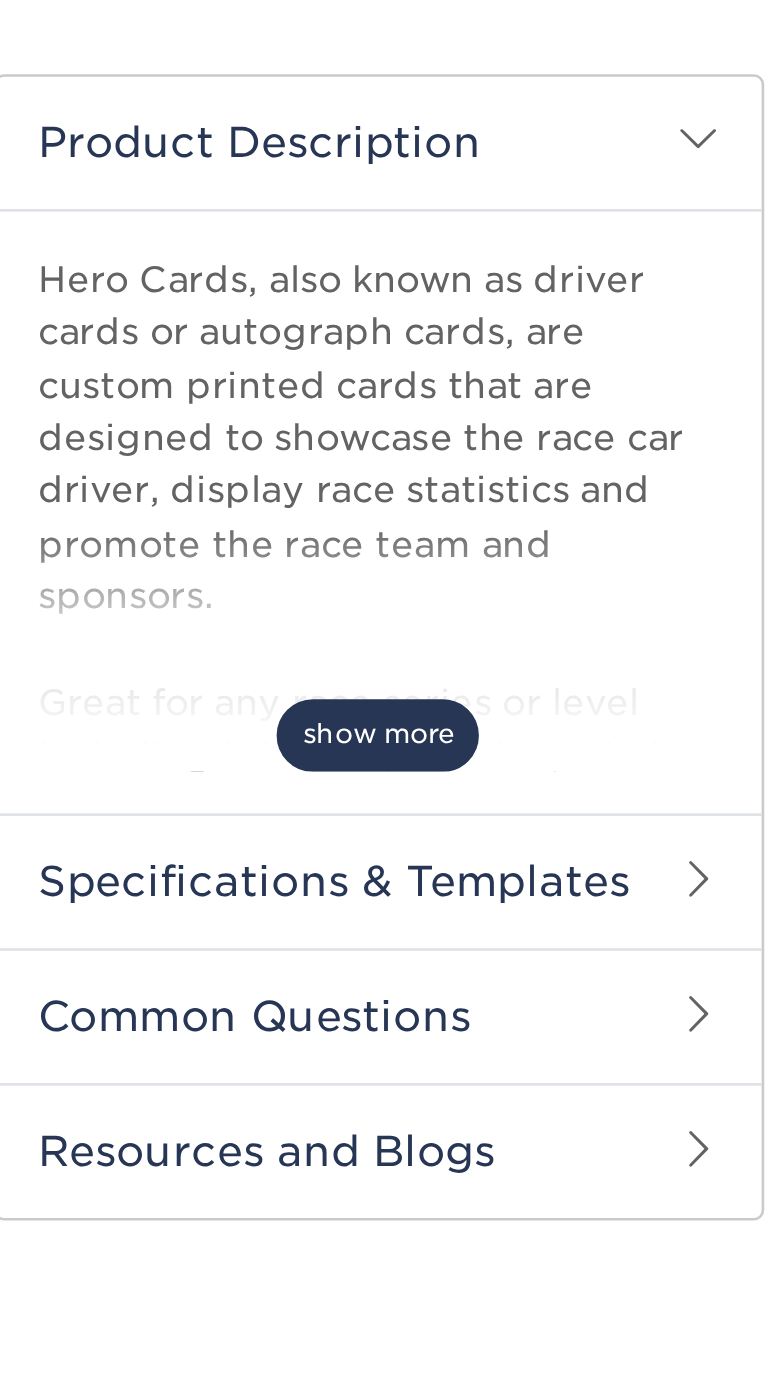 click on "show more" at bounding box center [163, 950] 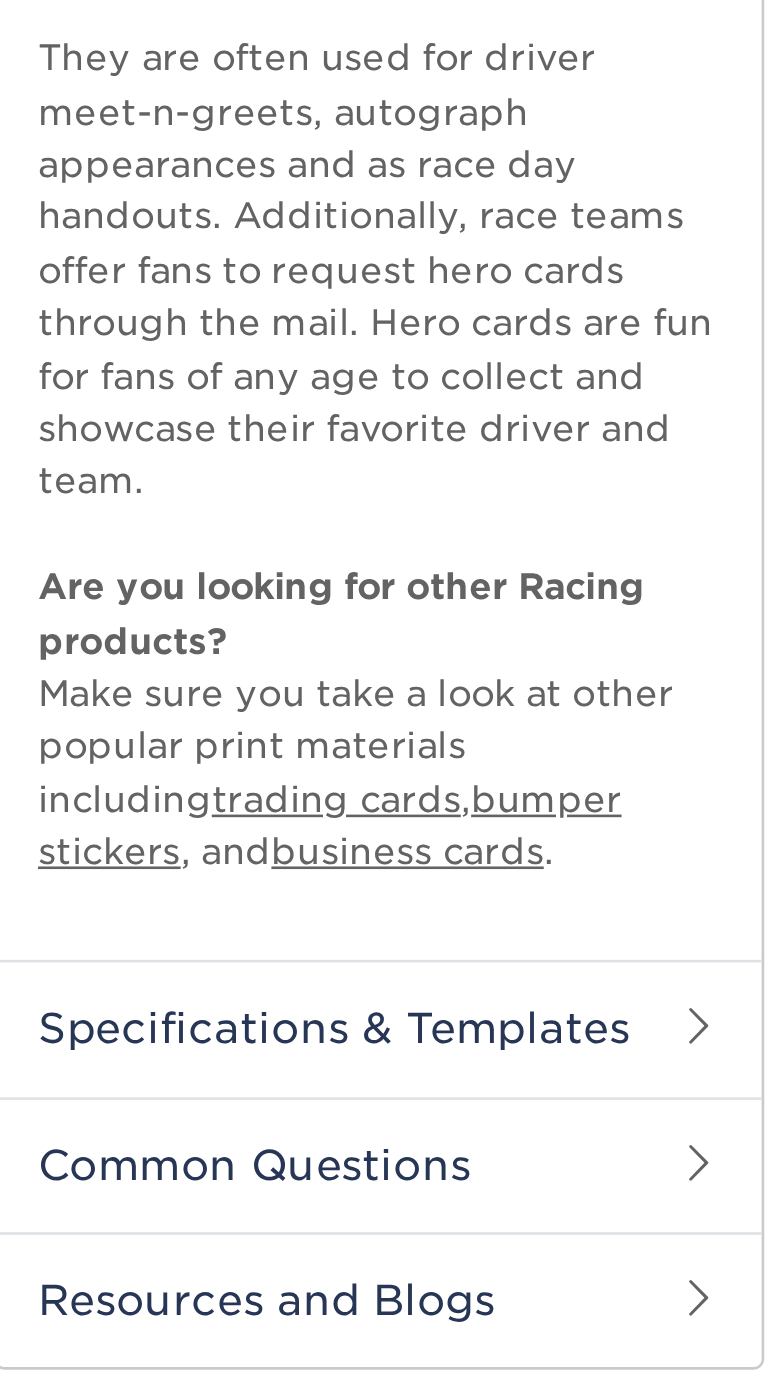 scroll, scrollTop: 648, scrollLeft: 0, axis: vertical 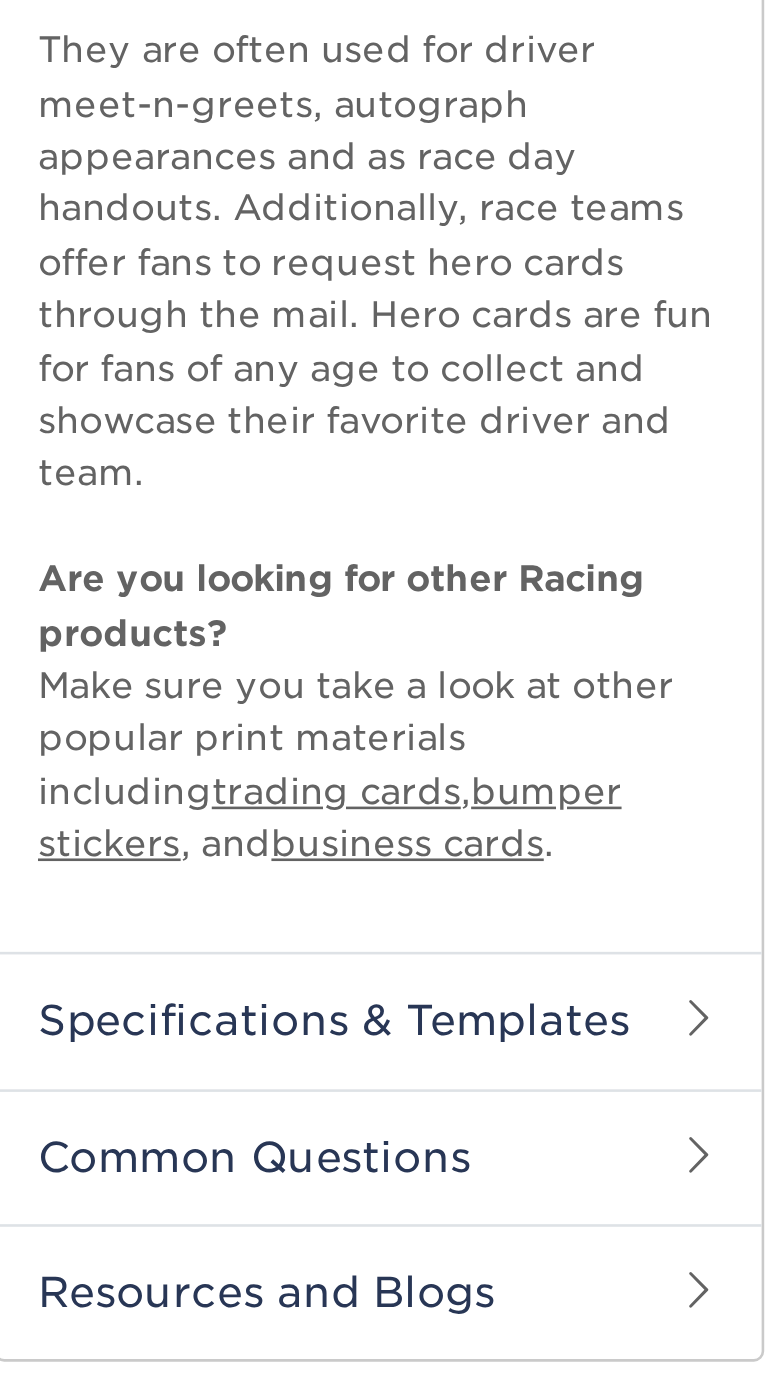 click on "Specifications & Templates" at bounding box center (163, 786) 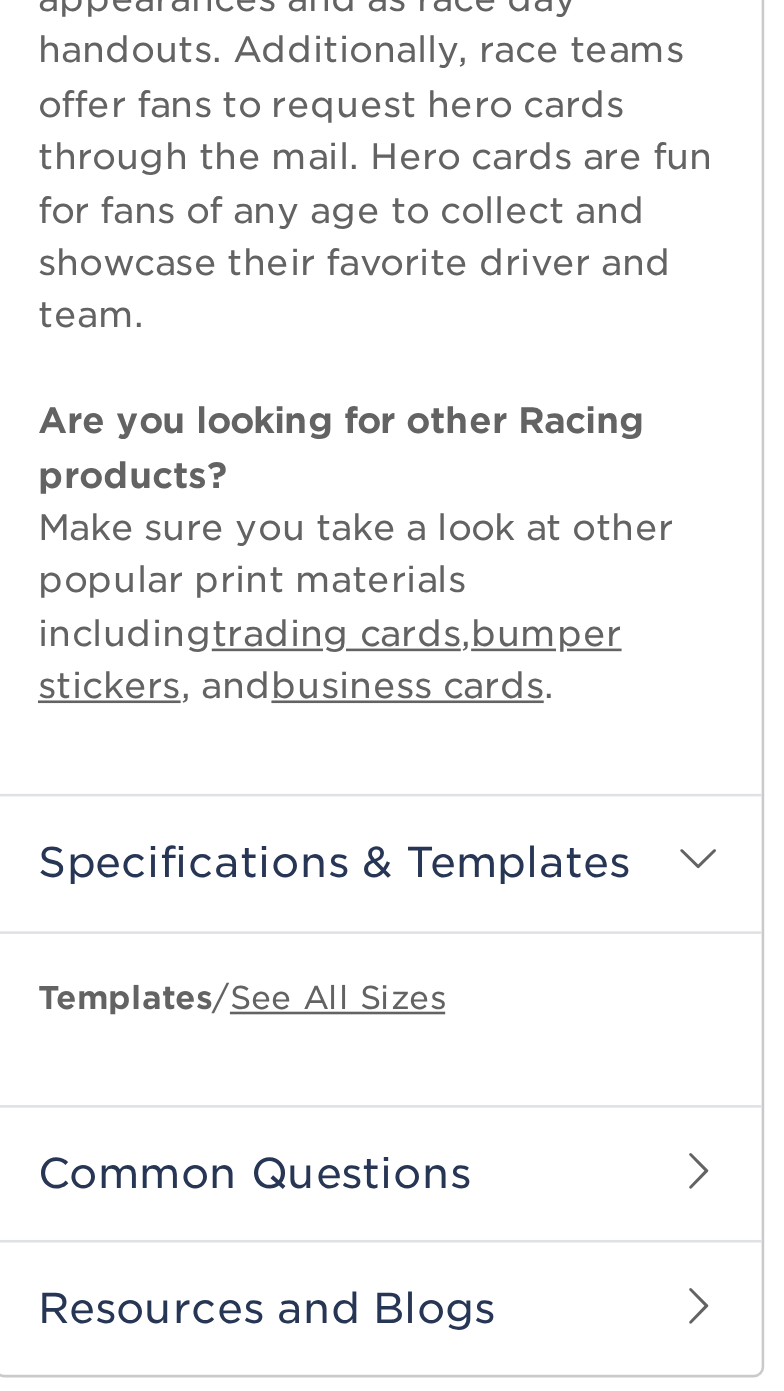 scroll, scrollTop: 648, scrollLeft: 0, axis: vertical 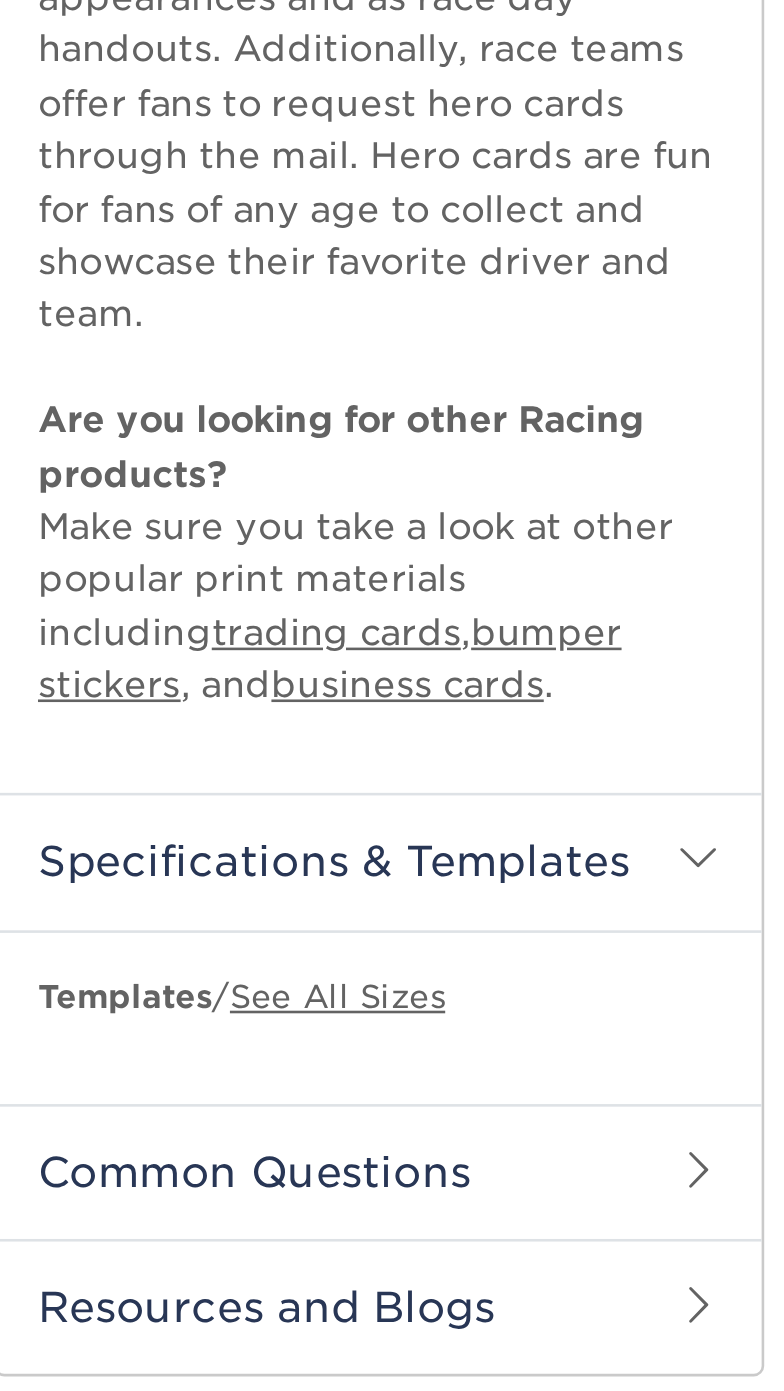 click on "Common Questions" at bounding box center [163, 906] 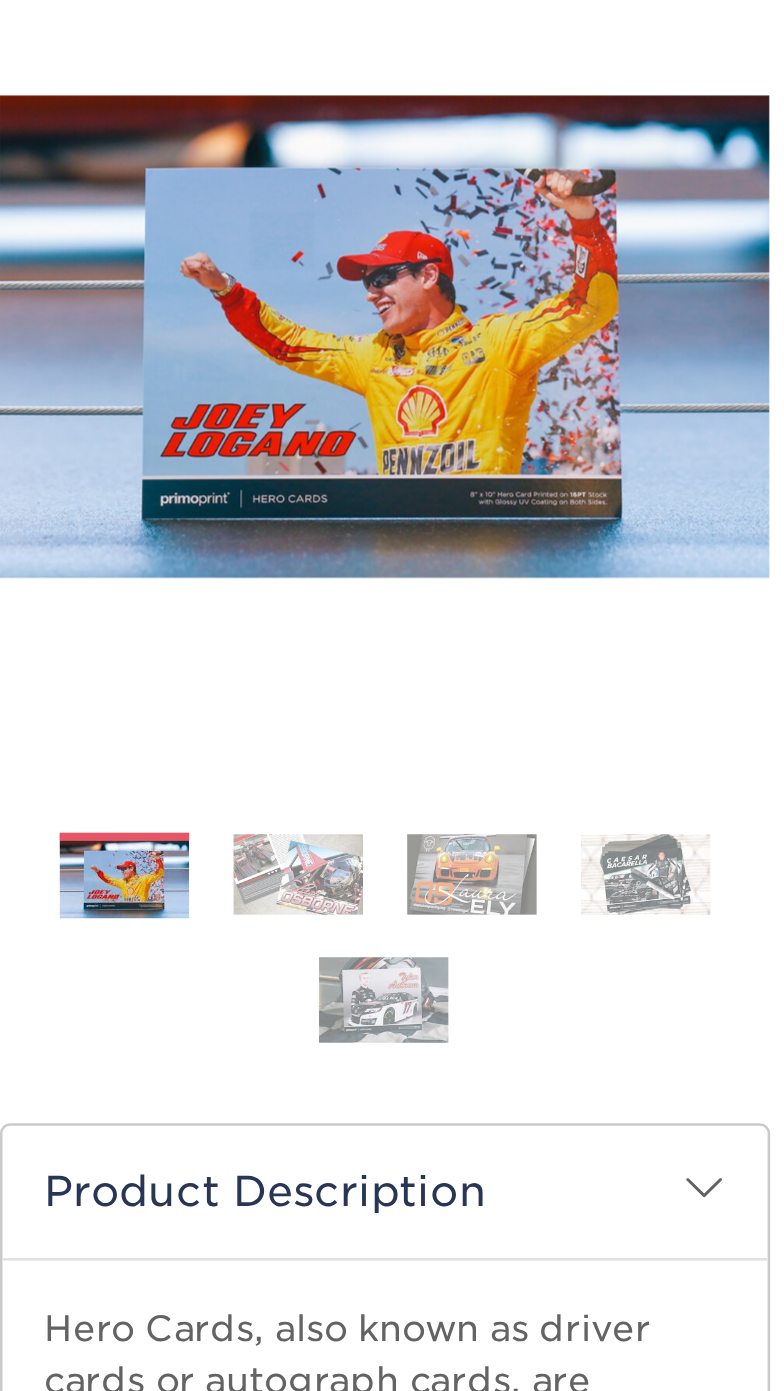 scroll, scrollTop: 0, scrollLeft: 0, axis: both 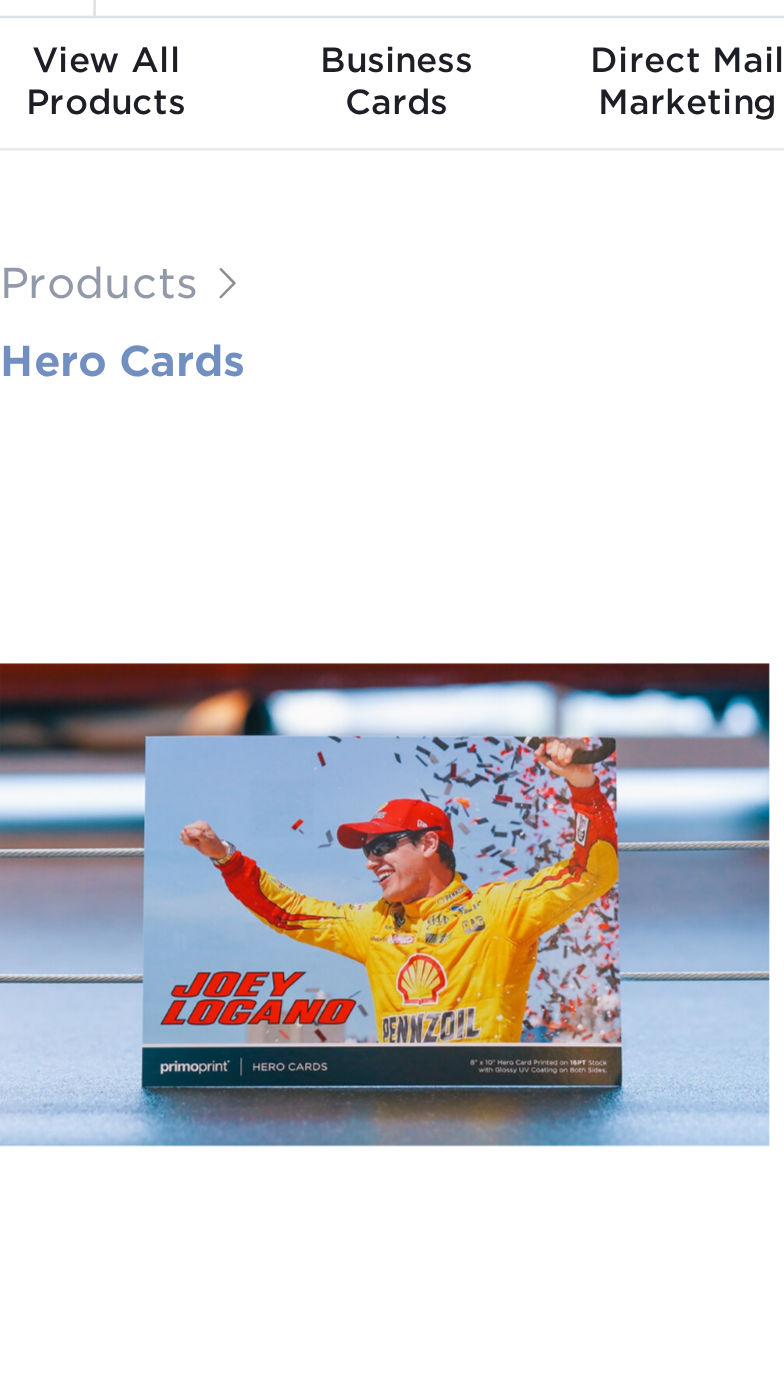 click on "Hero Cards" at bounding box center [163, 183] 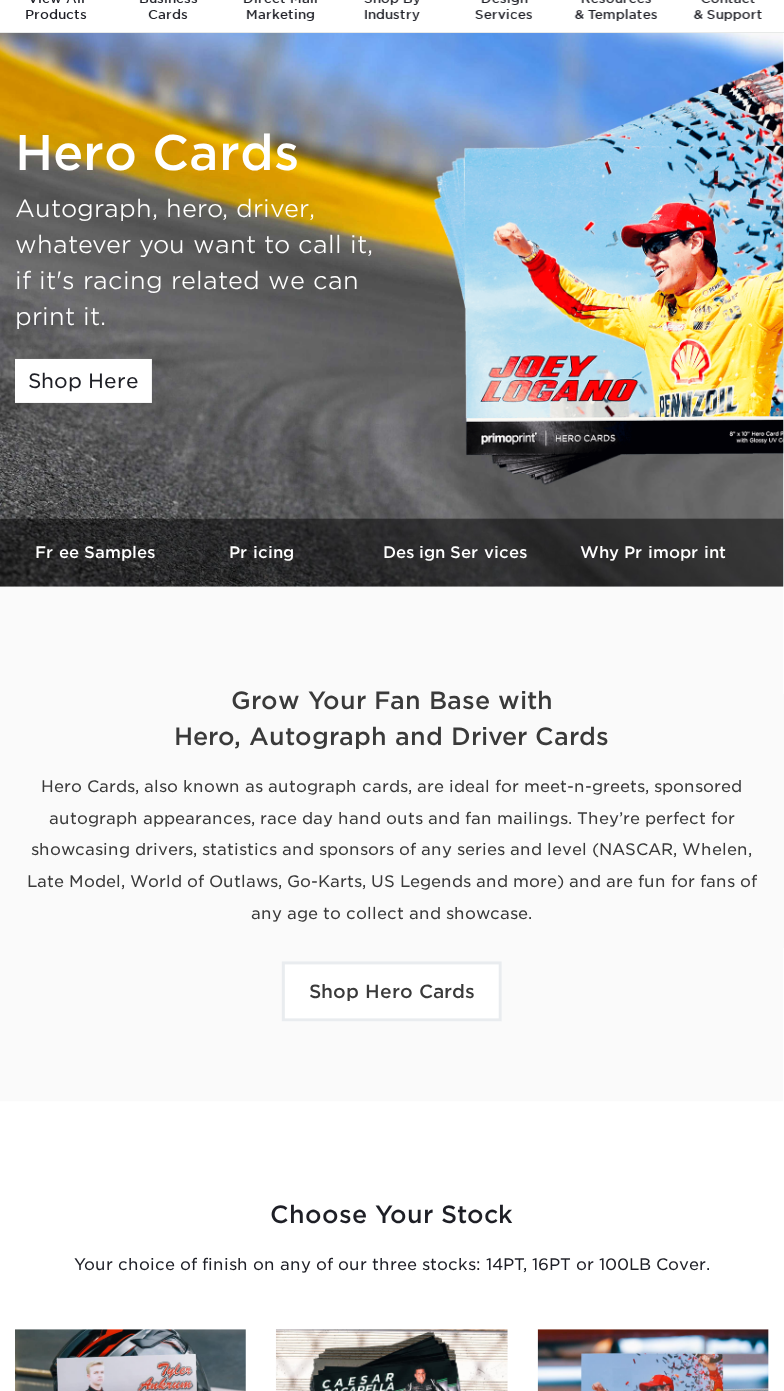scroll, scrollTop: 233, scrollLeft: 0, axis: vertical 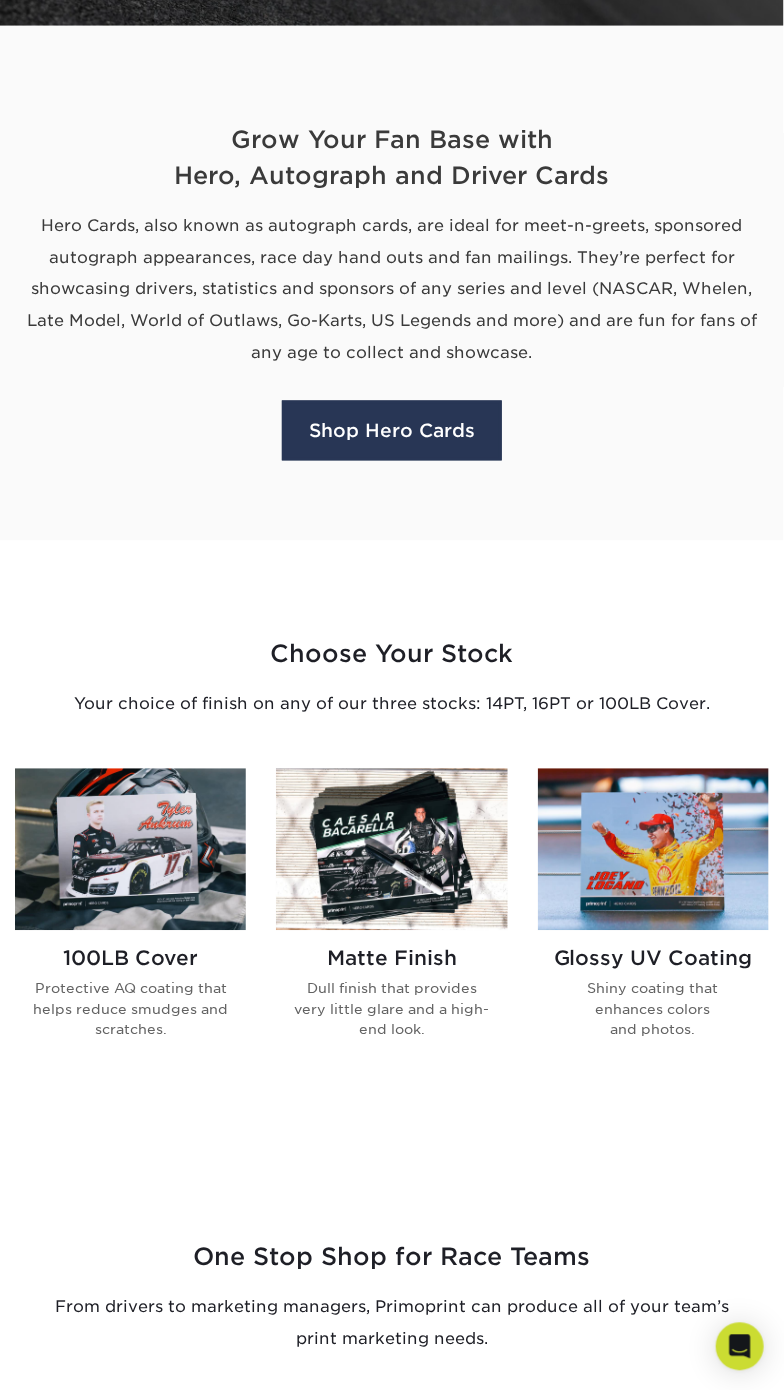click on "Shop Hero Cards" at bounding box center [392, 431] 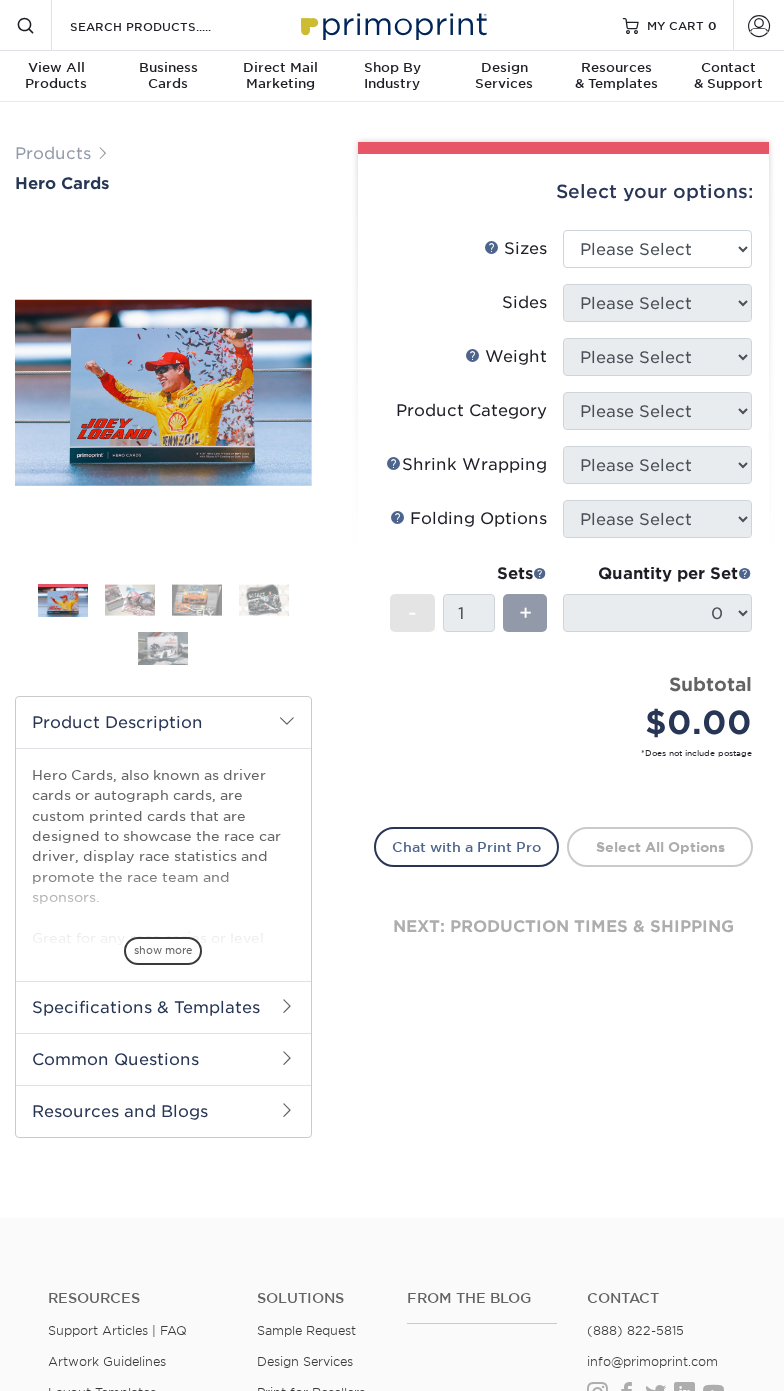 scroll, scrollTop: 0, scrollLeft: 0, axis: both 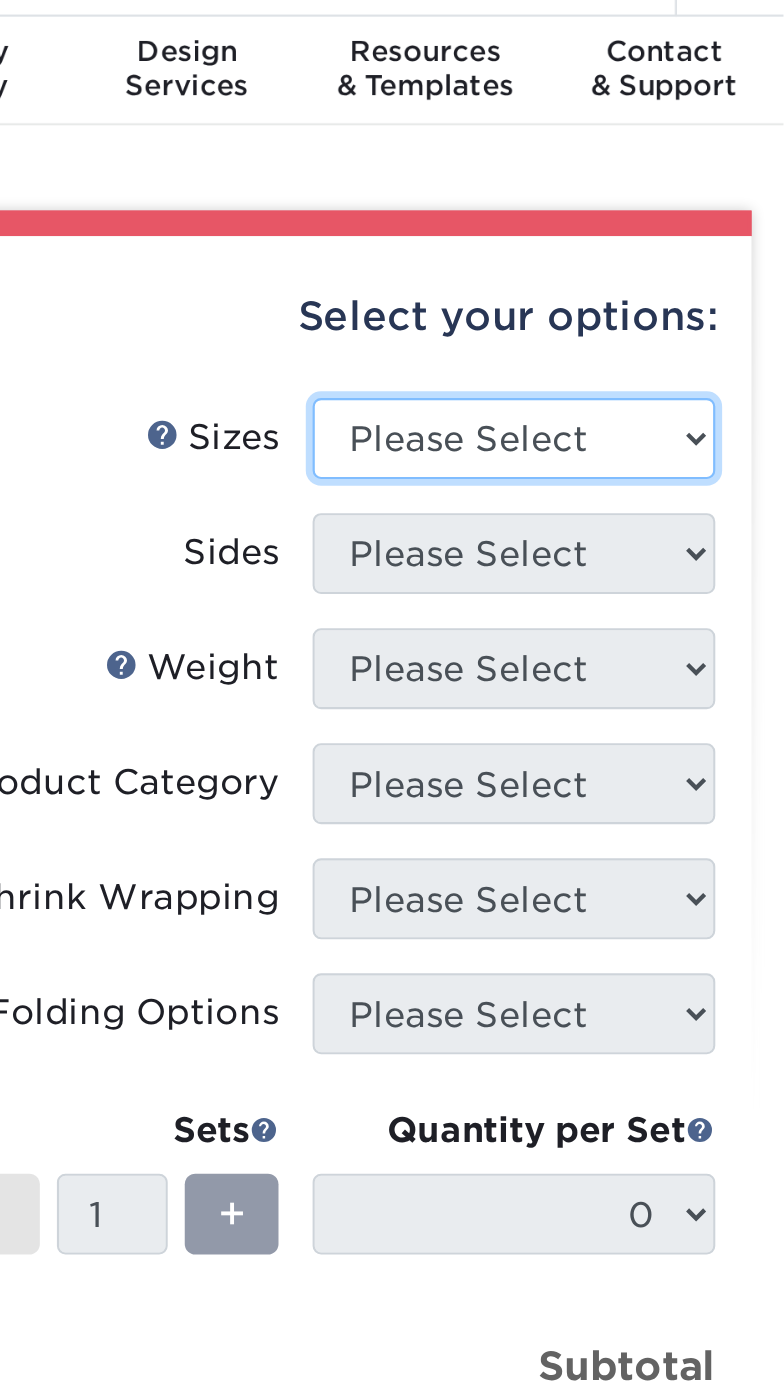 click on "Please Select
1.5" x 7"
4" x 6"
5" x 7"
6" x 8"
6" x 8.5"
6" x 9"
7" x 8.5"
7.5" x 8.5"
8" x 10" 8.5" x 11"" at bounding box center [657, 249] 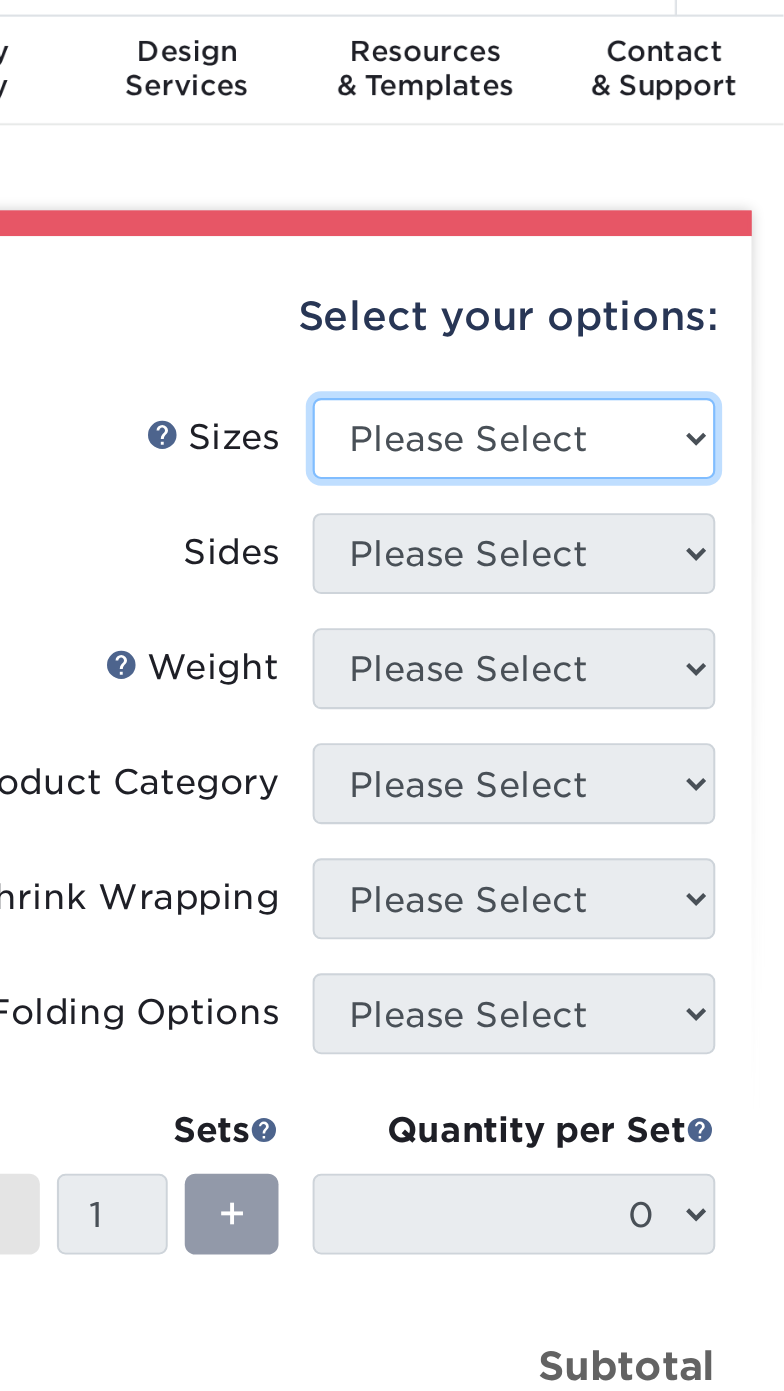 select on "4.00x6.00" 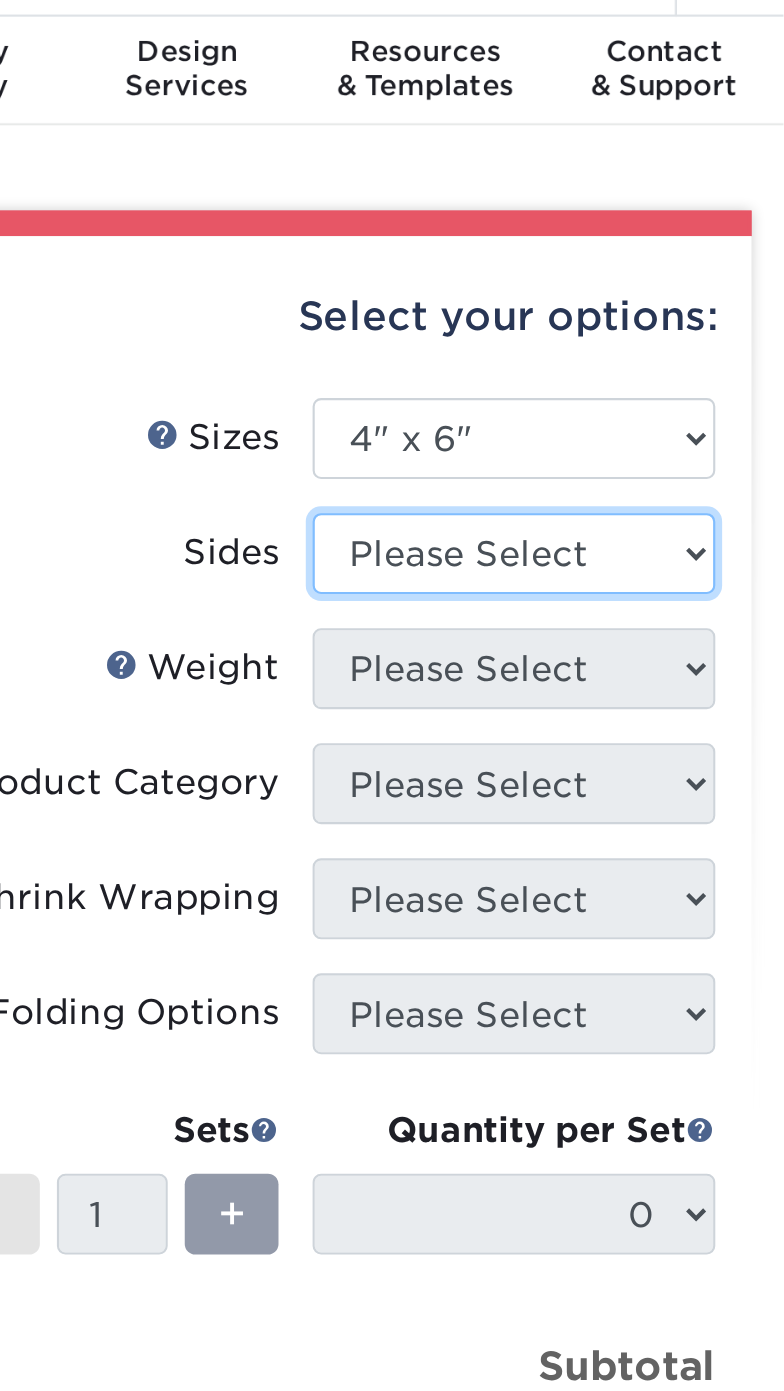 click on "Please Select Print Both Sides Print Front Only" at bounding box center (657, 303) 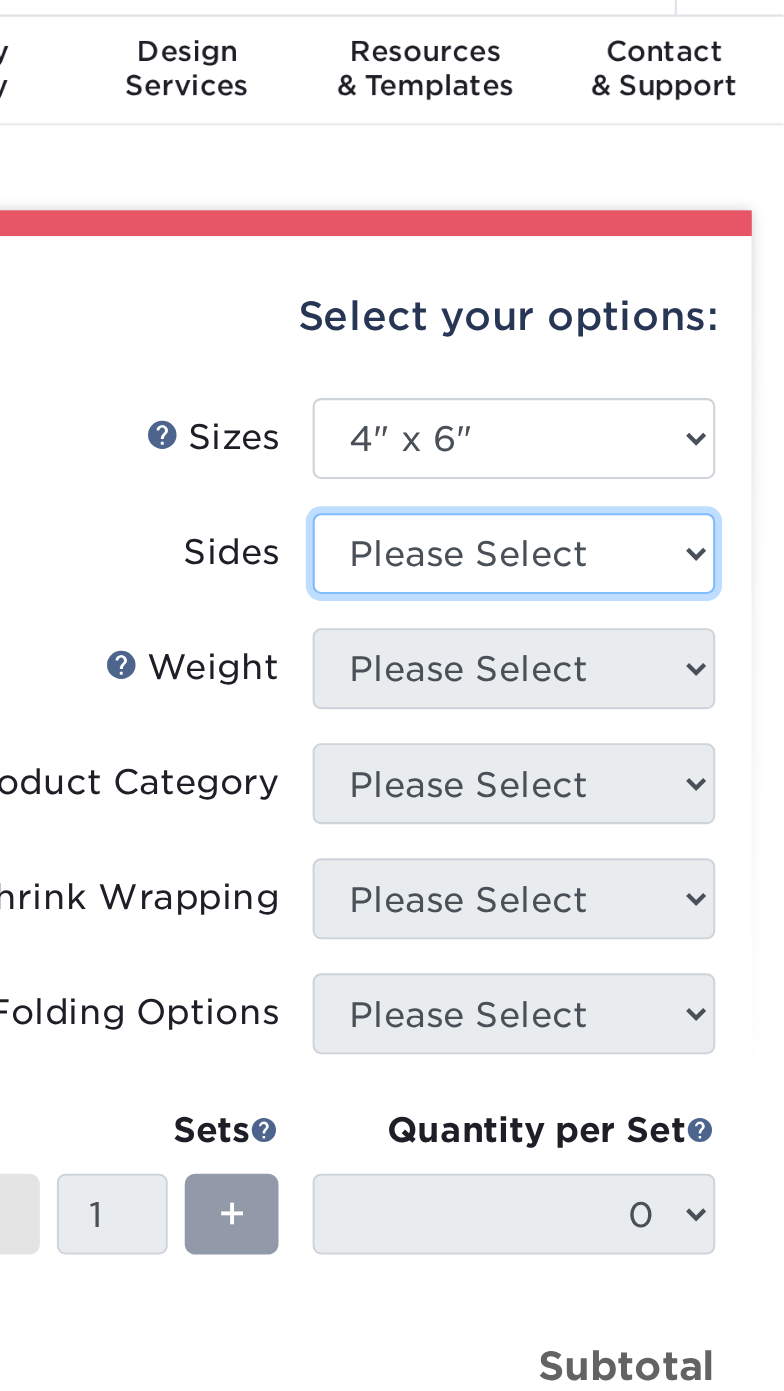 select on "32d3c223-f82c-492b-b915-ba065a00862f" 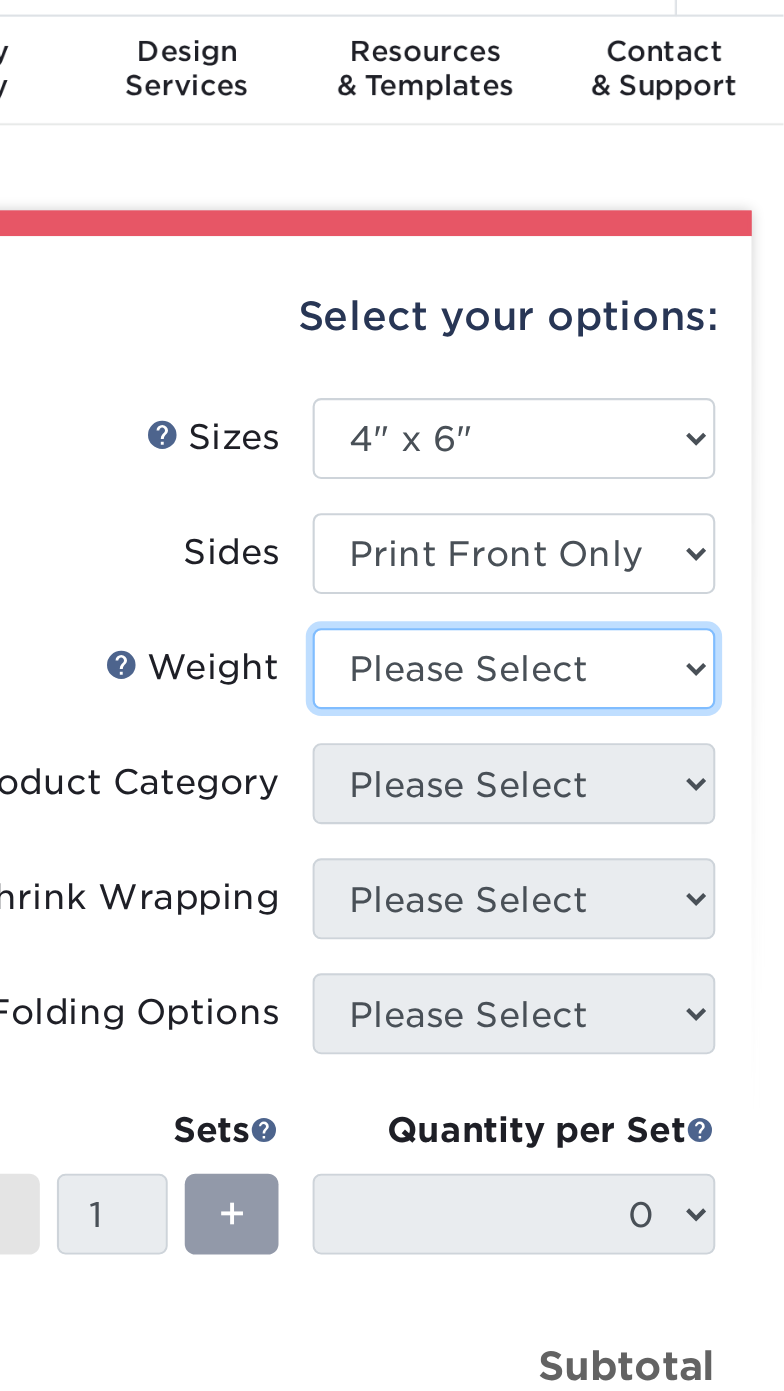click on "Please Select 14PT 100LB 16PT" at bounding box center (657, 357) 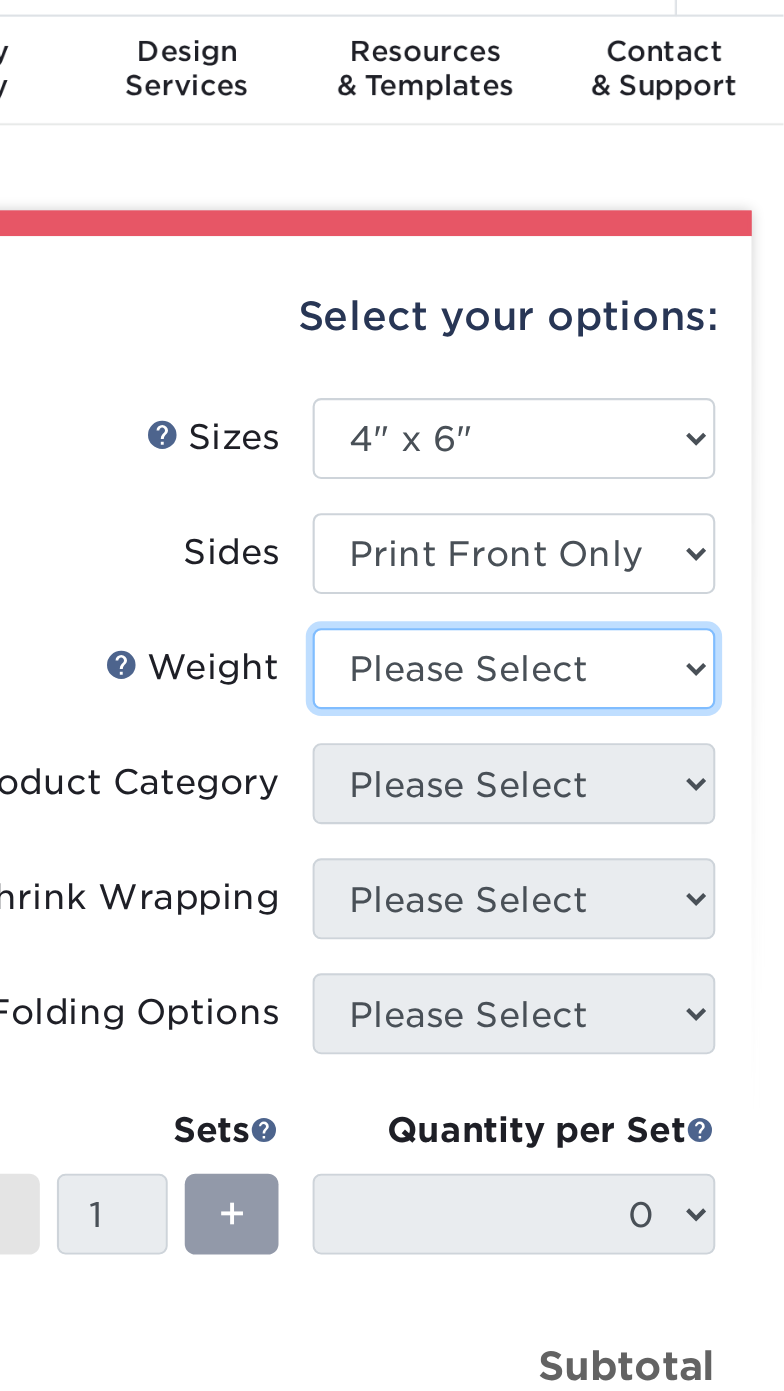 select on "14PT" 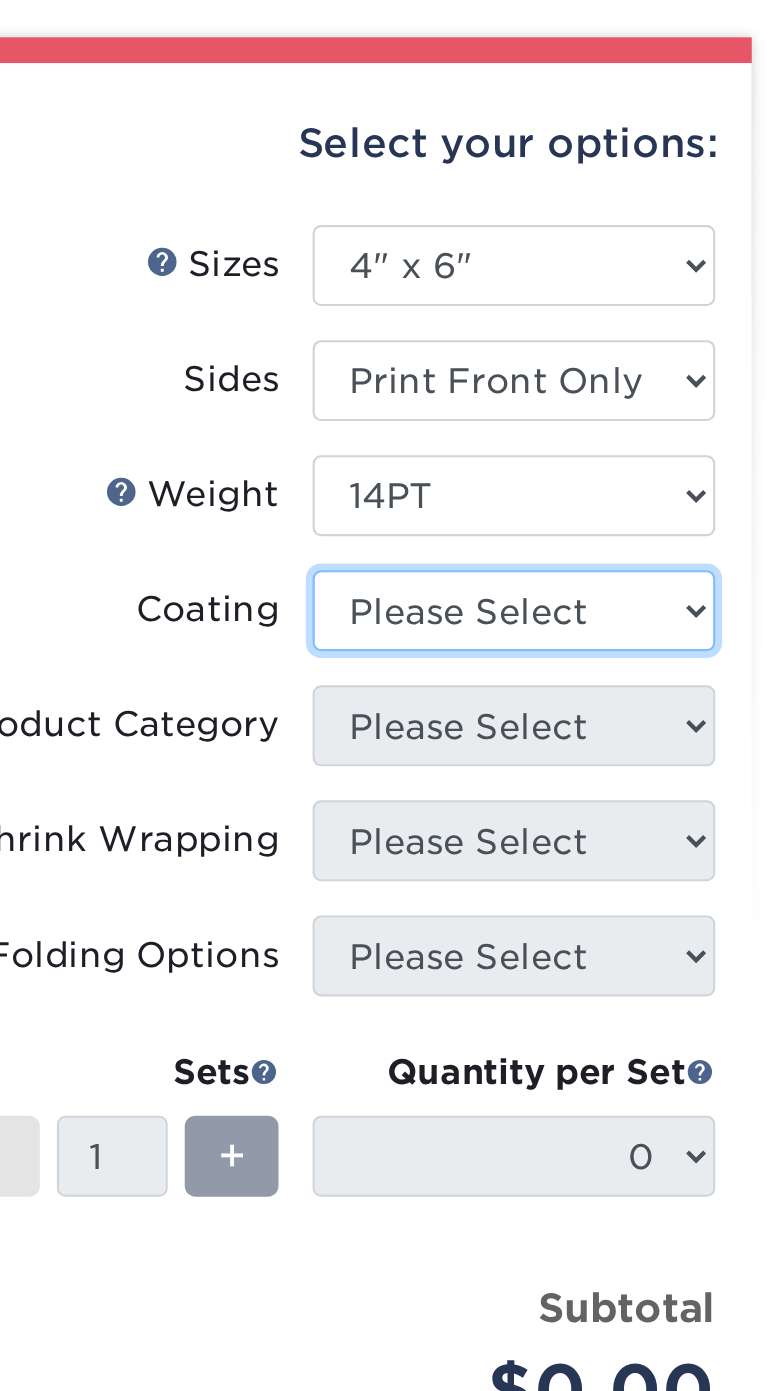 click at bounding box center (657, 411) 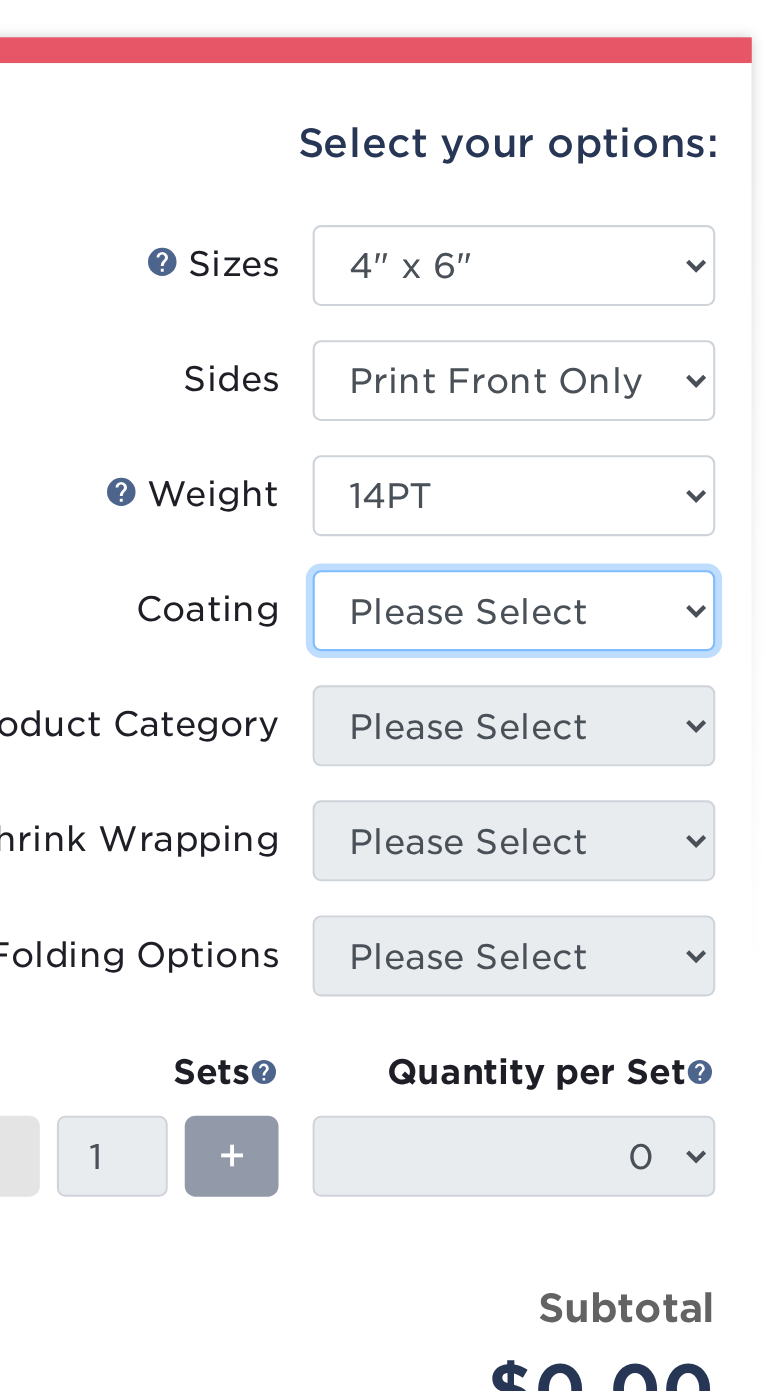 select on "1e8116af-acfc-44b1-83dc-8181aa338834" 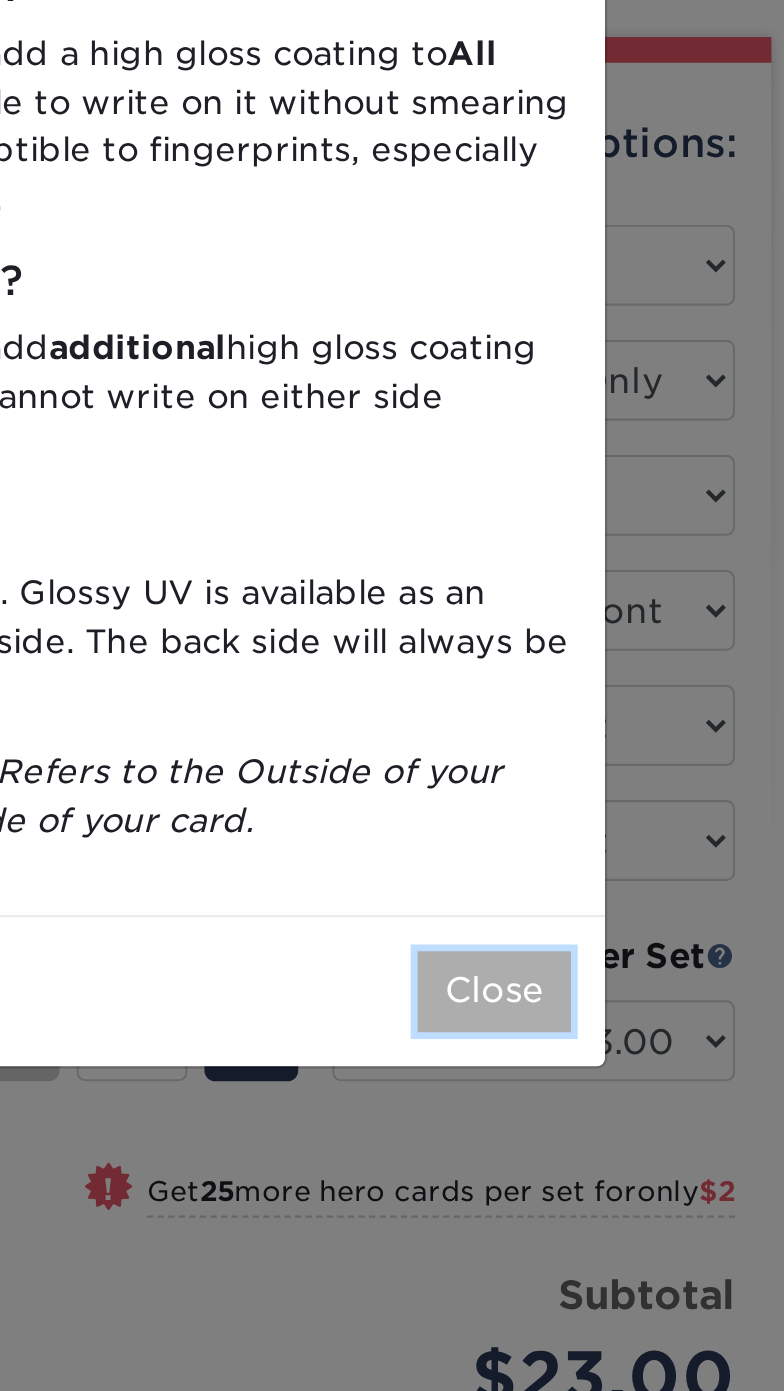 click on "Close" at bounding box center (639, 590) 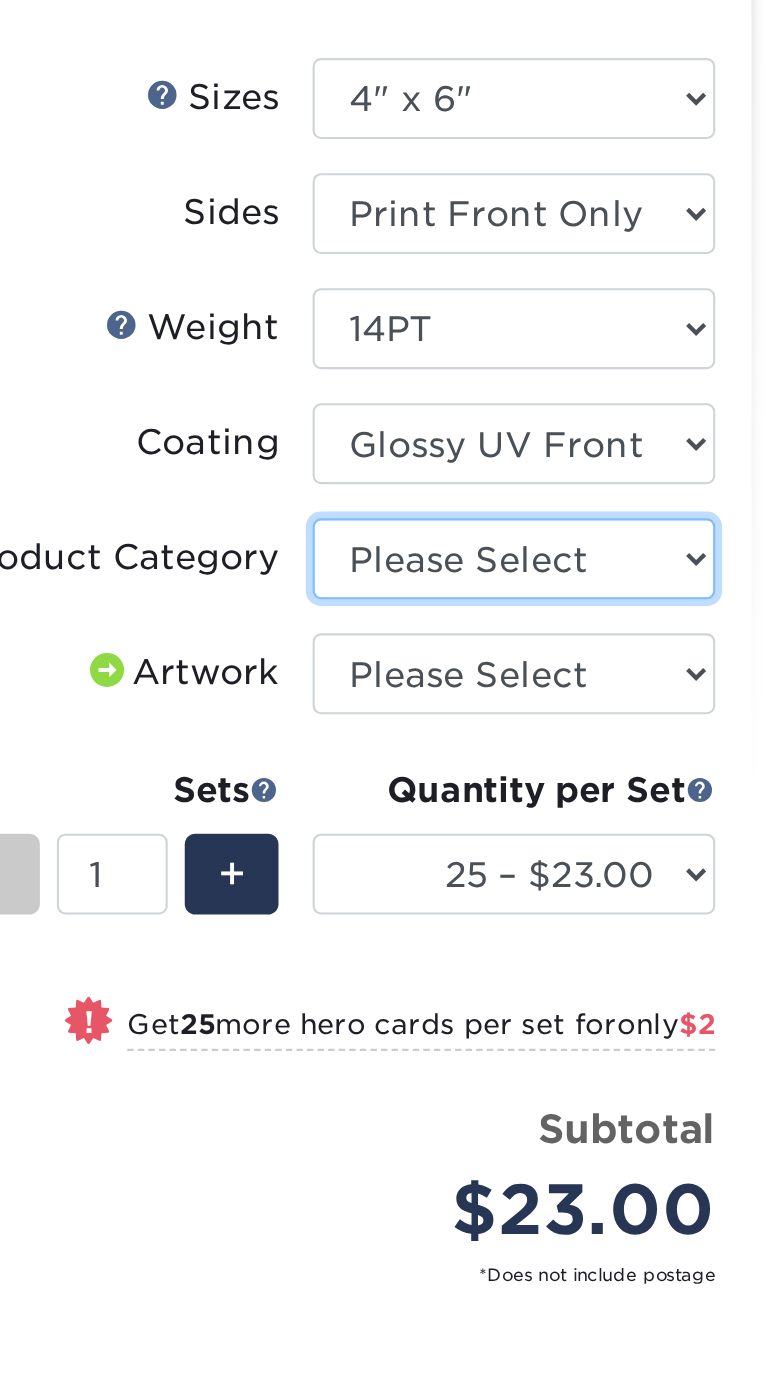 click on "Please Select Postcards" at bounding box center [657, 465] 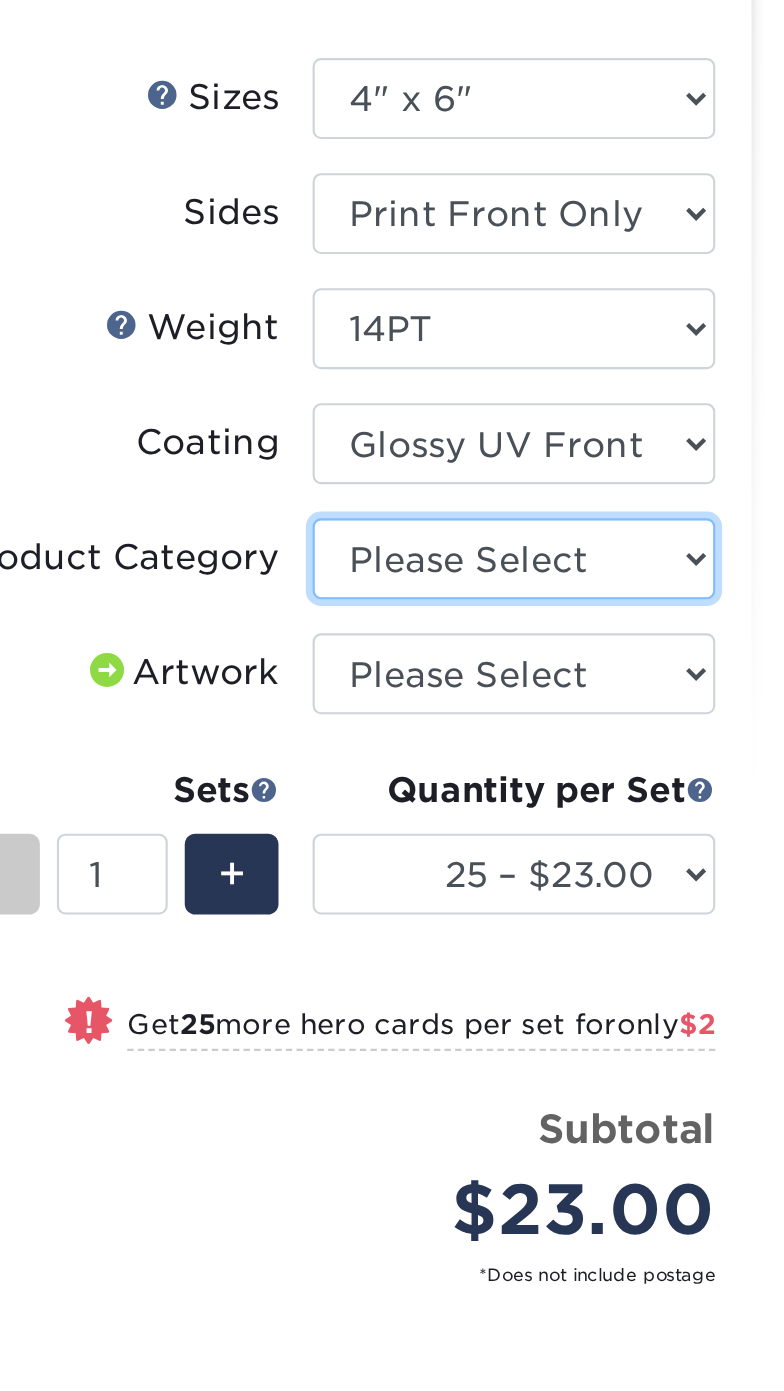 select on "9b7272e0-d6c8-4c3c-8e97-d3a1bcdab858" 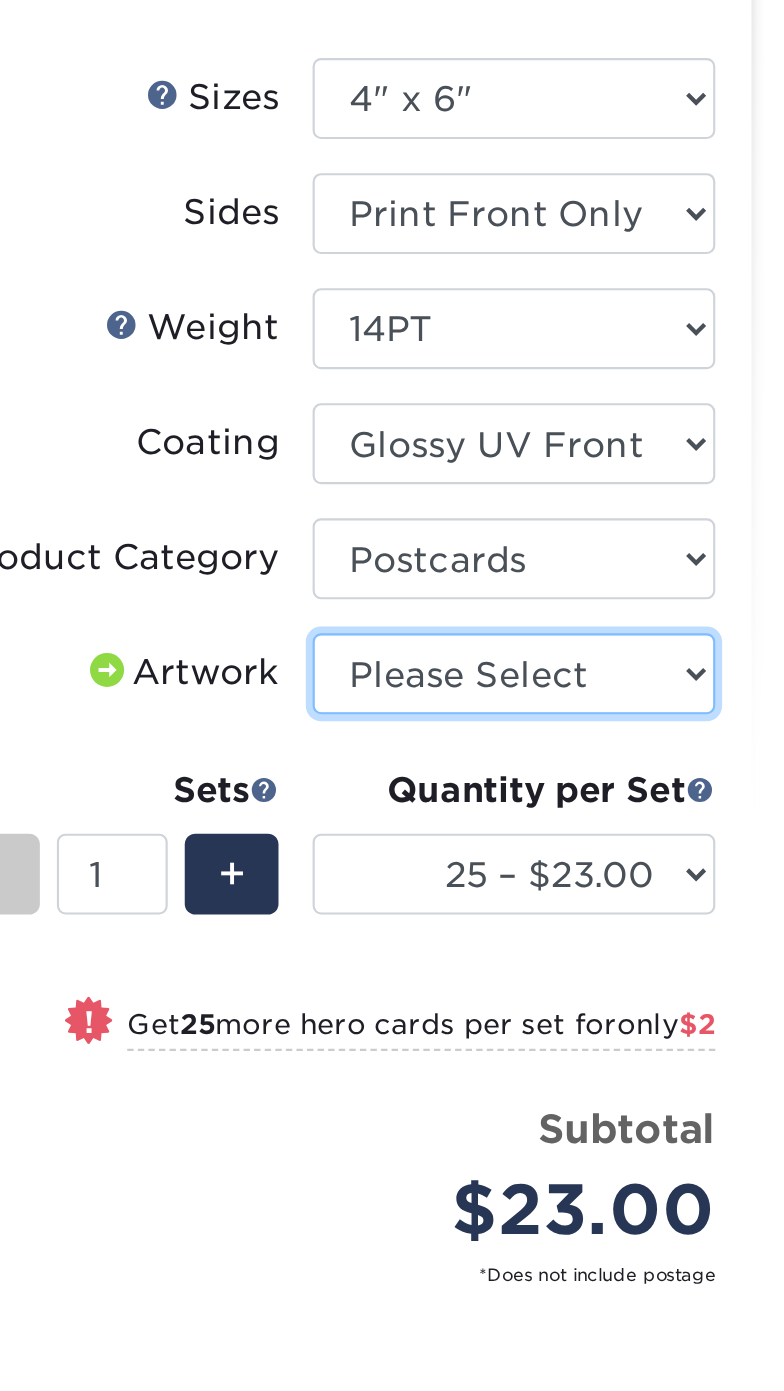 click on "Please Select I will upload files I need a design - $150" at bounding box center (657, 519) 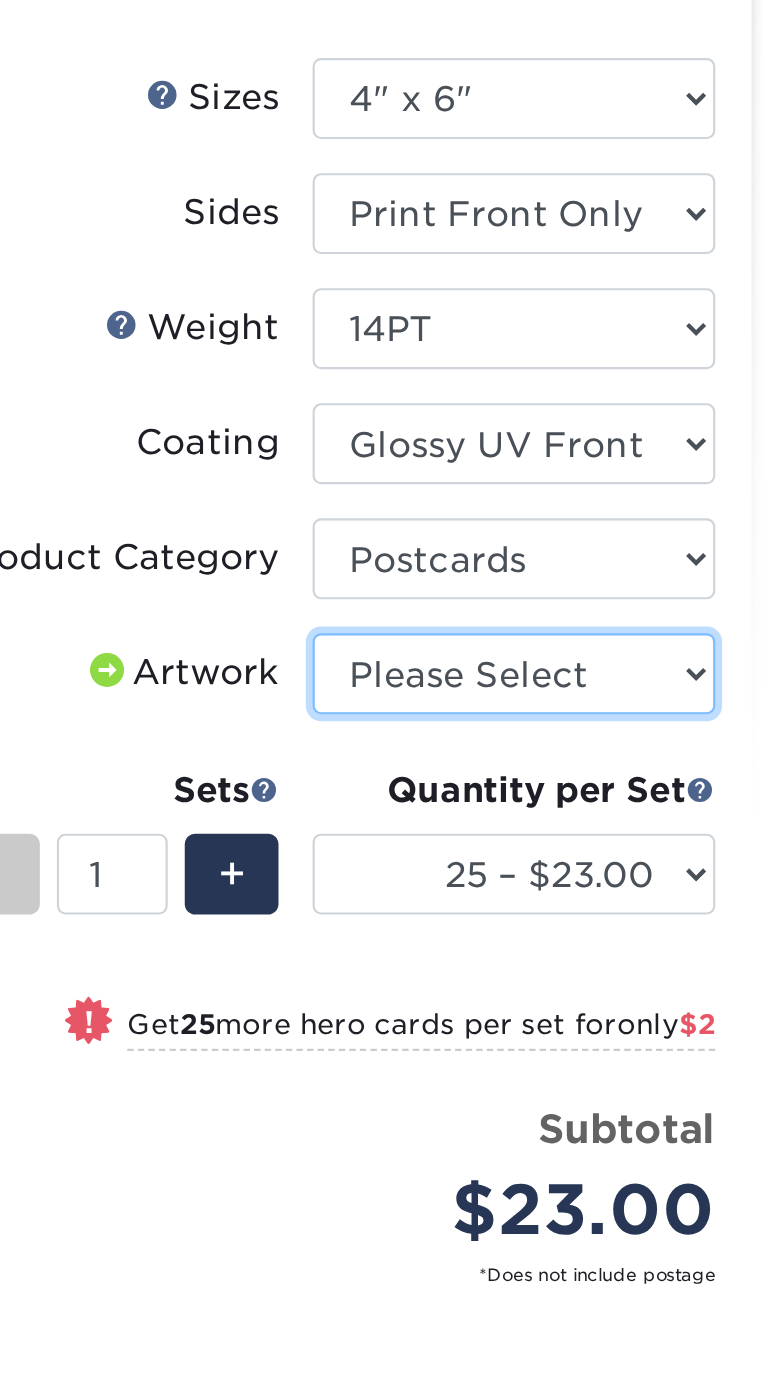 select on "upload" 